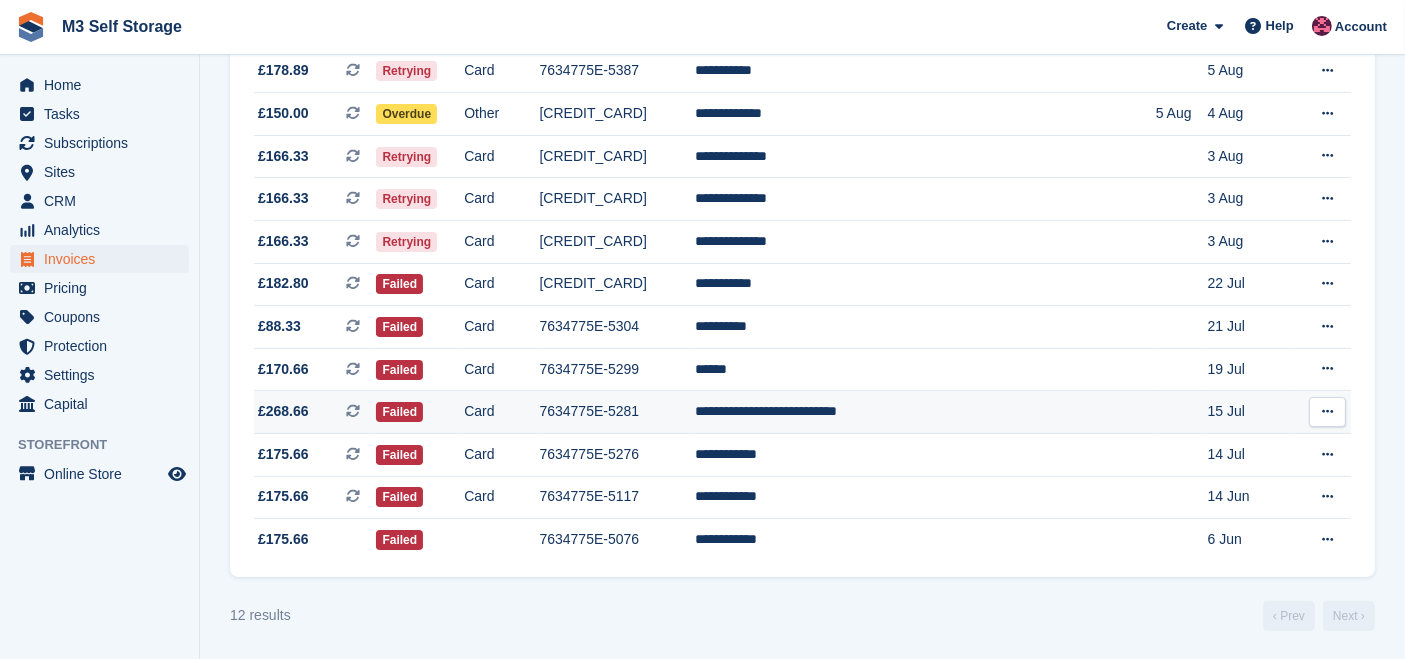 scroll, scrollTop: 0, scrollLeft: 0, axis: both 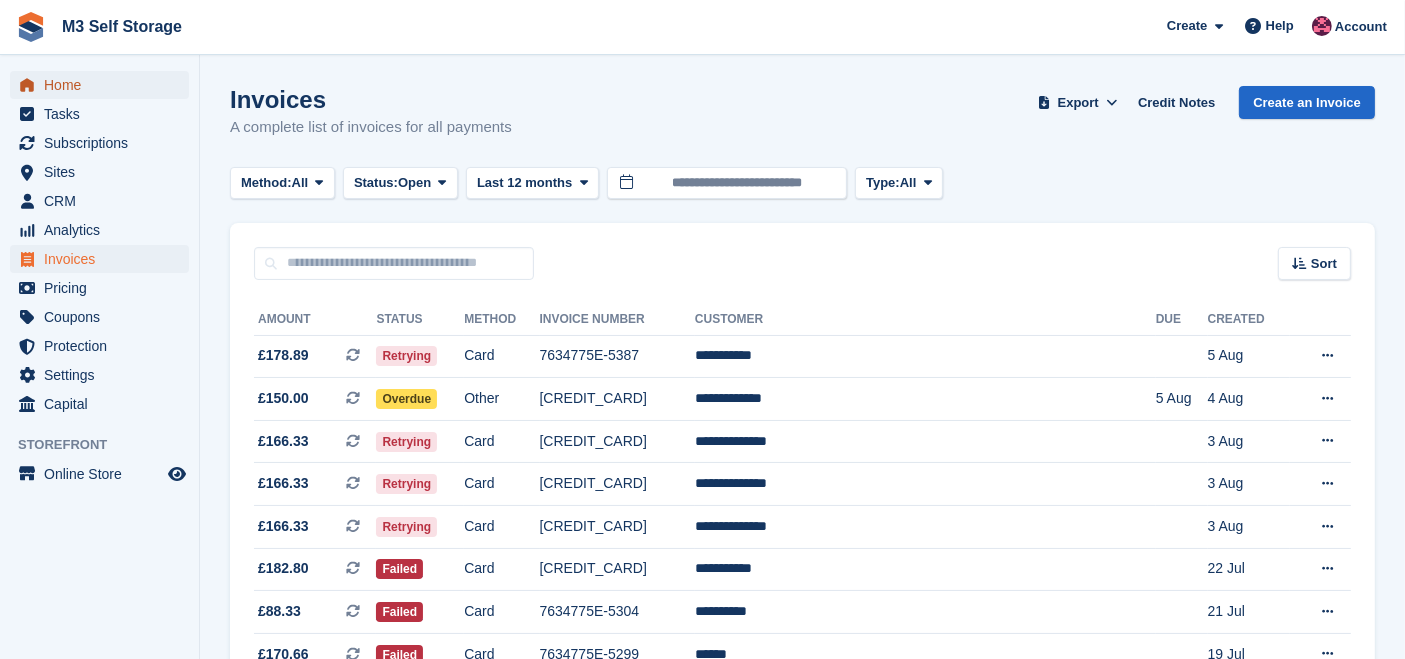 click on "Home" at bounding box center [104, 85] 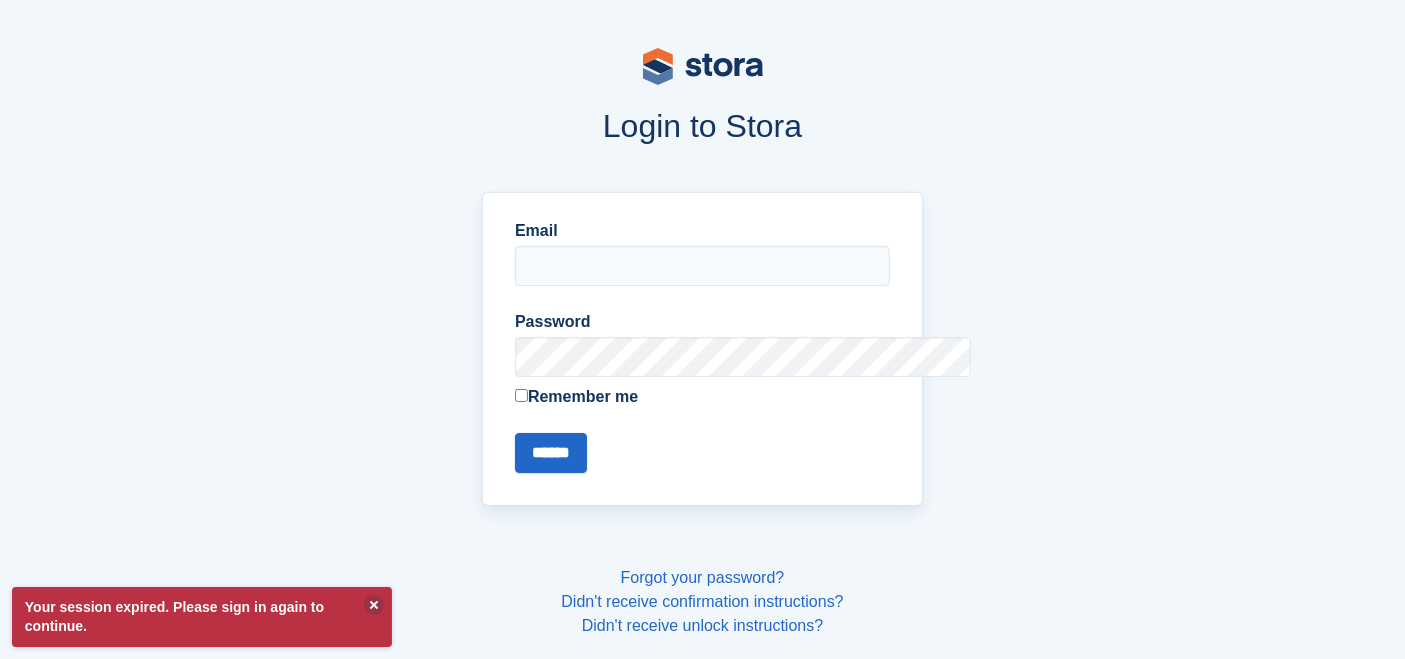 type on "**********" 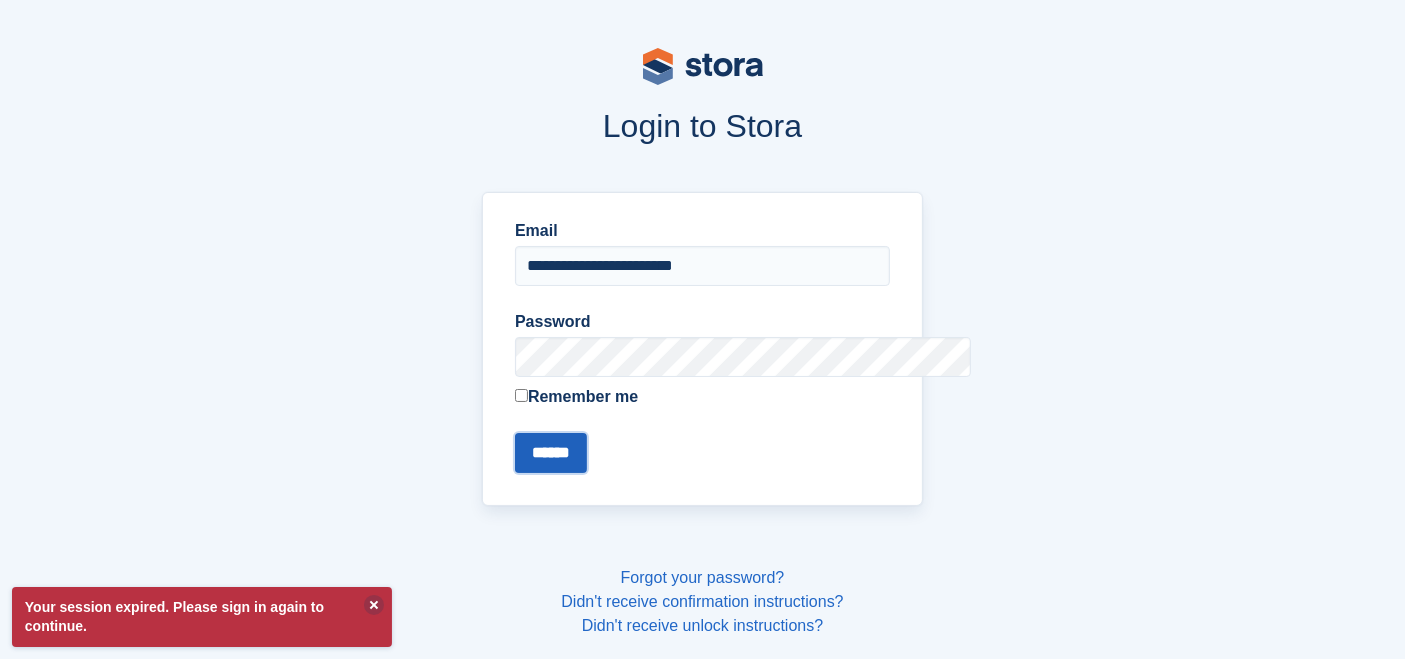 click on "******" at bounding box center (551, 453) 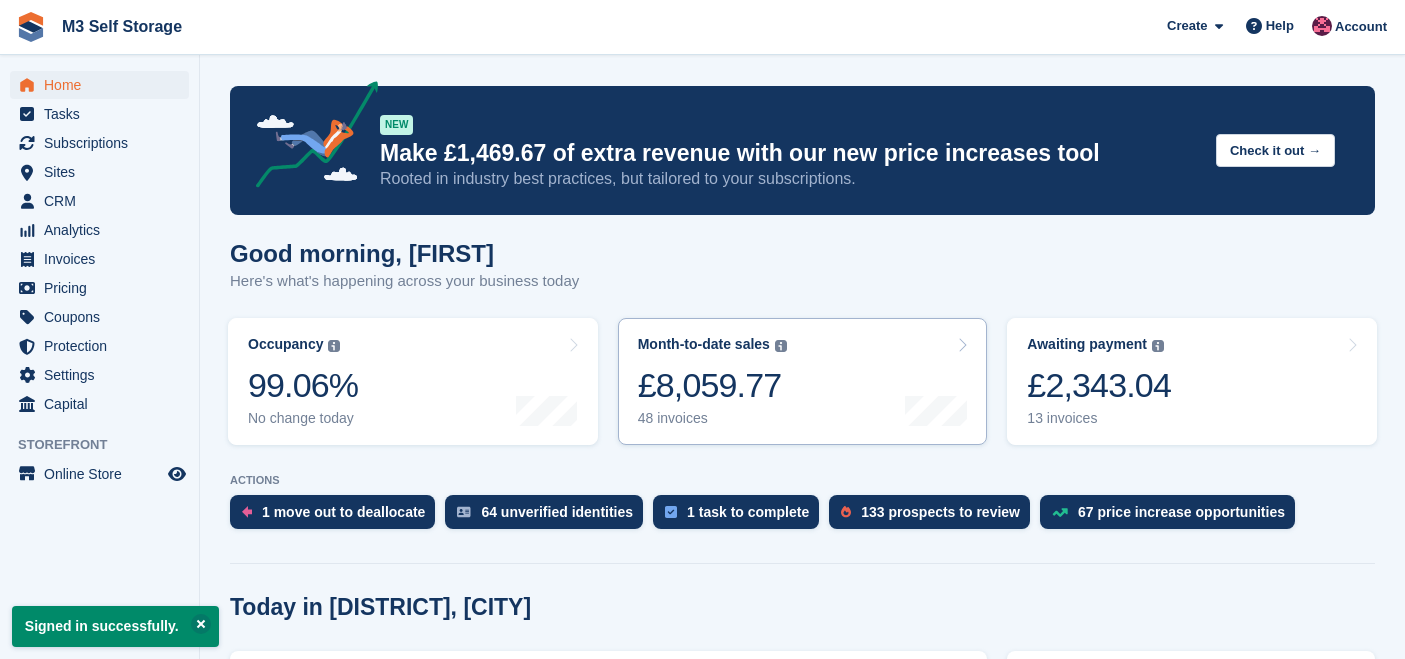 scroll, scrollTop: 0, scrollLeft: 0, axis: both 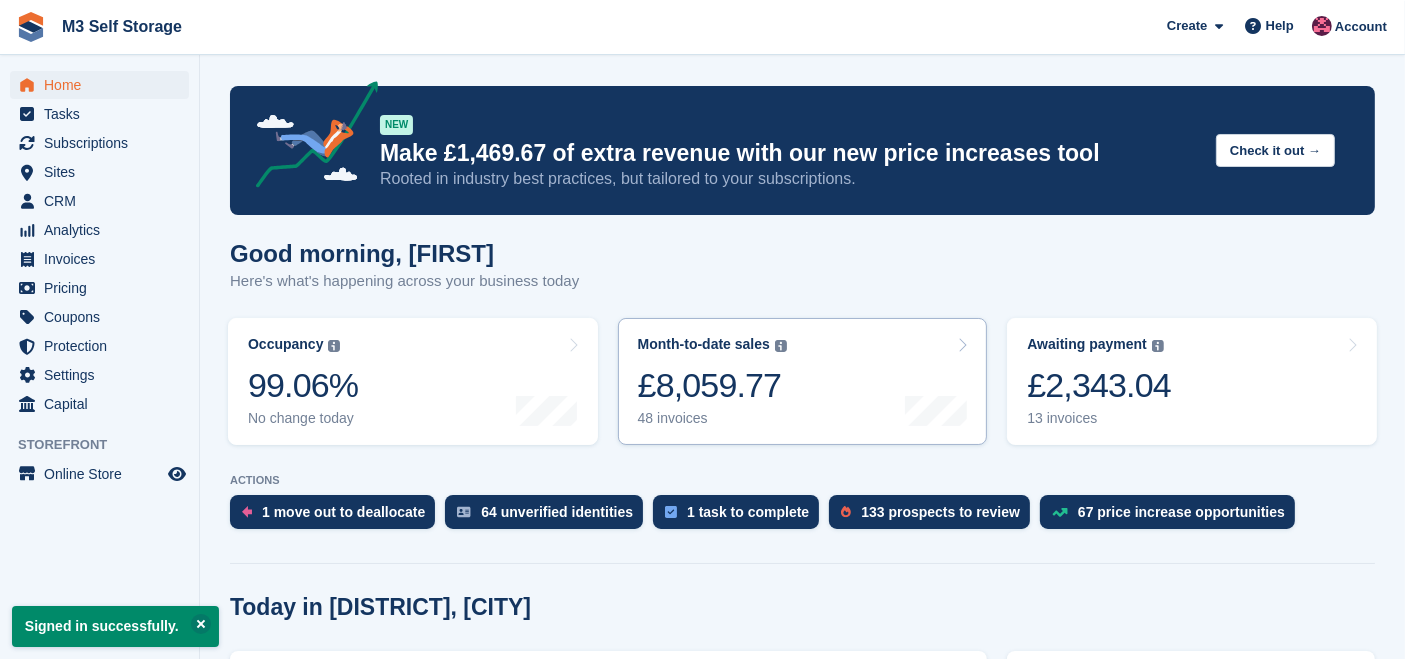 click on "Awaiting payment
The total outstanding balance on all open invoices.
£2,343.04
13 invoices" at bounding box center [1192, 381] 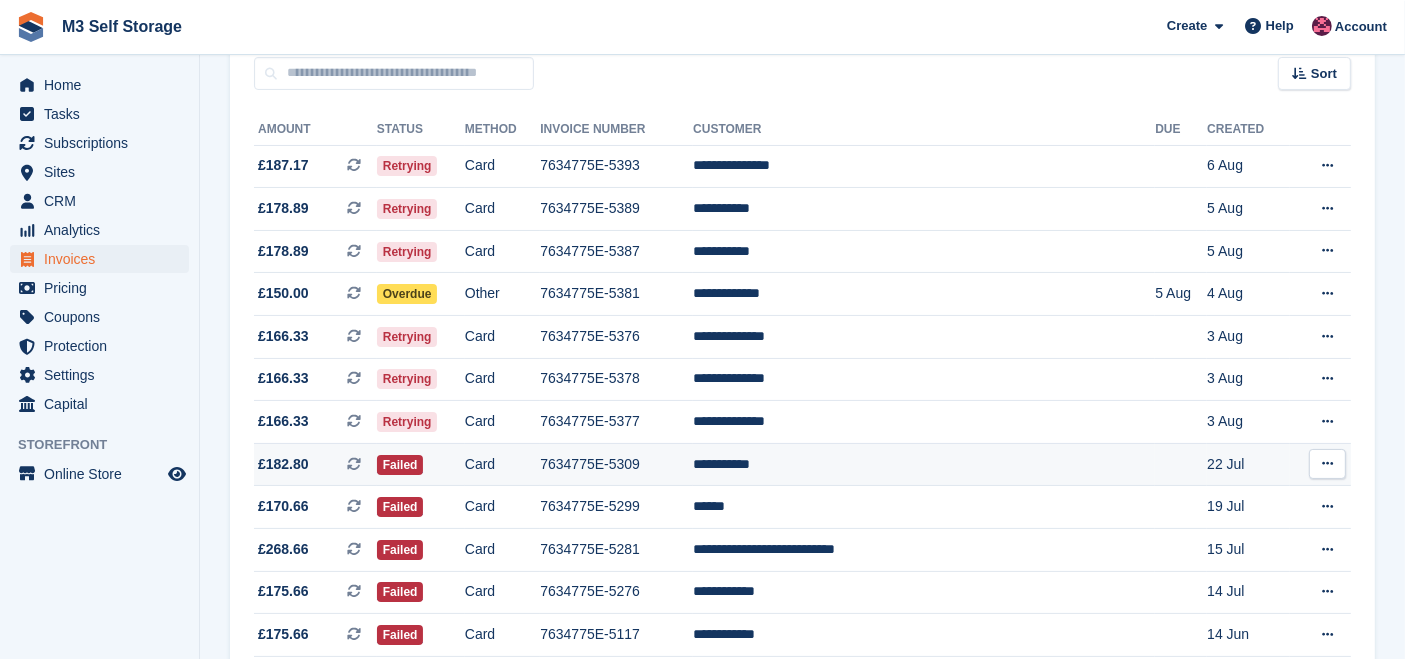 scroll, scrollTop: 328, scrollLeft: 0, axis: vertical 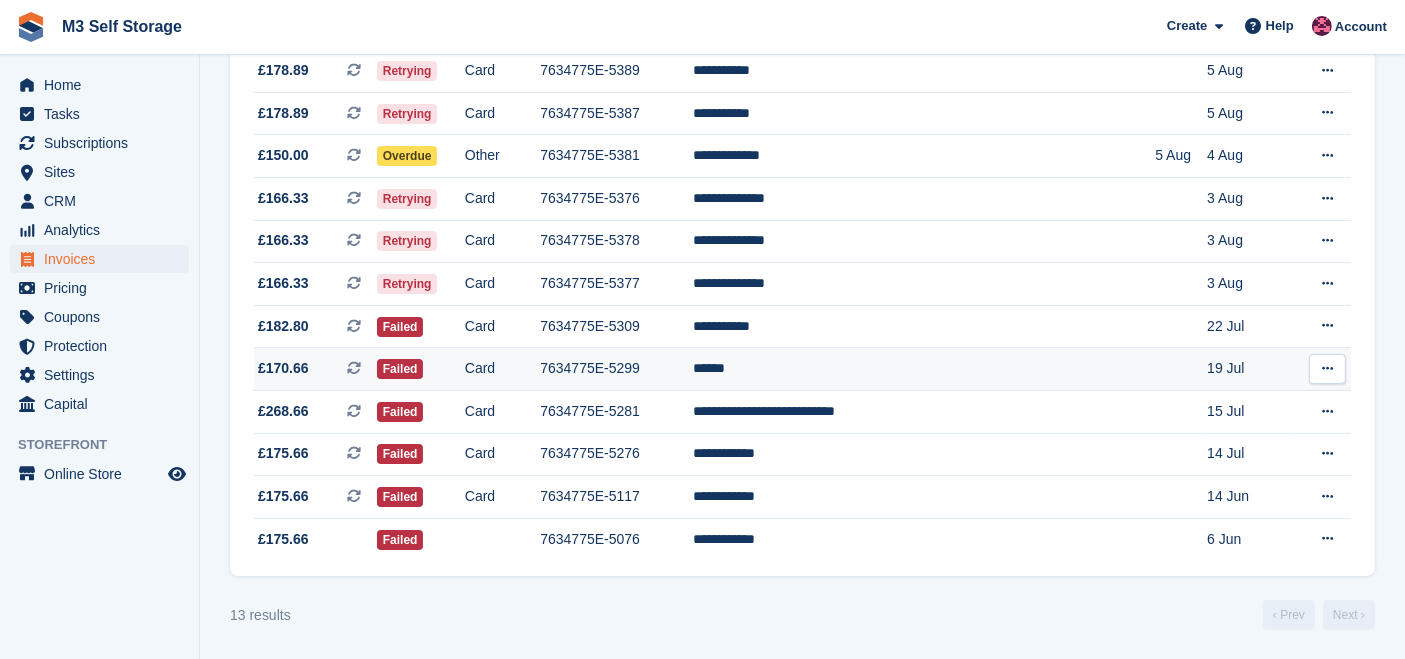 click on "******" at bounding box center (924, 369) 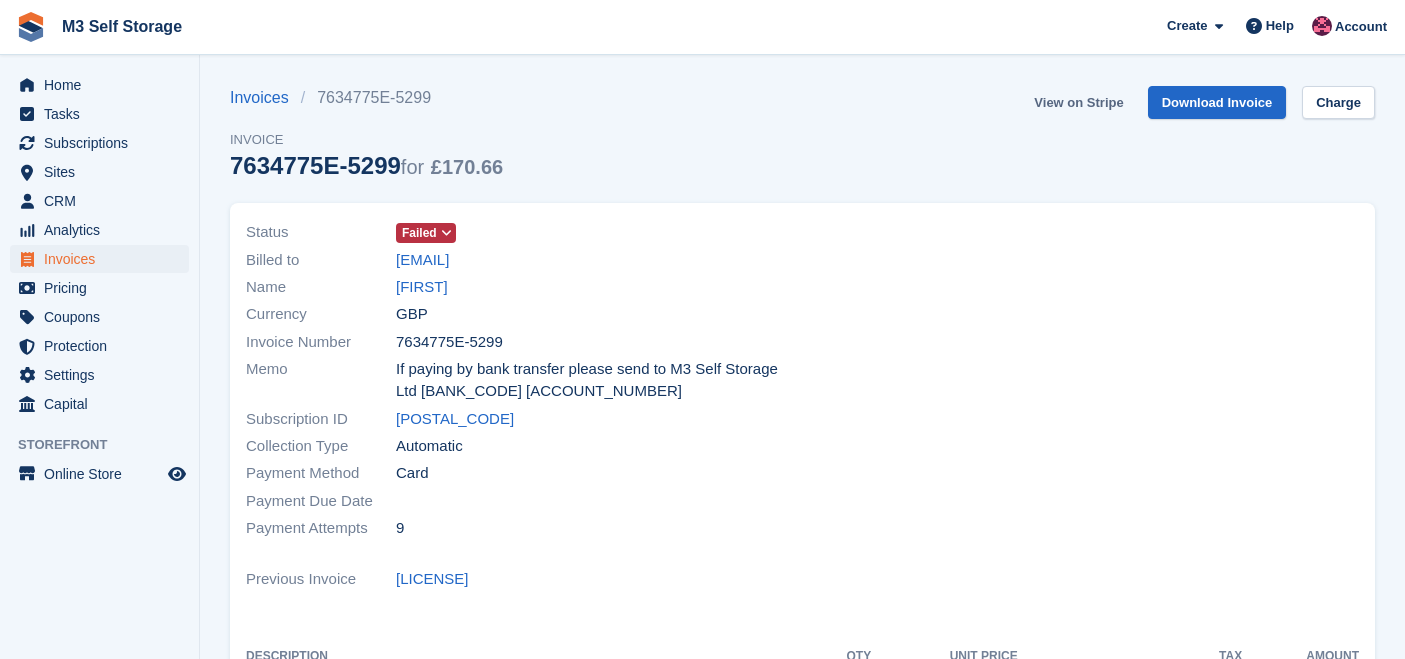 scroll, scrollTop: 0, scrollLeft: 0, axis: both 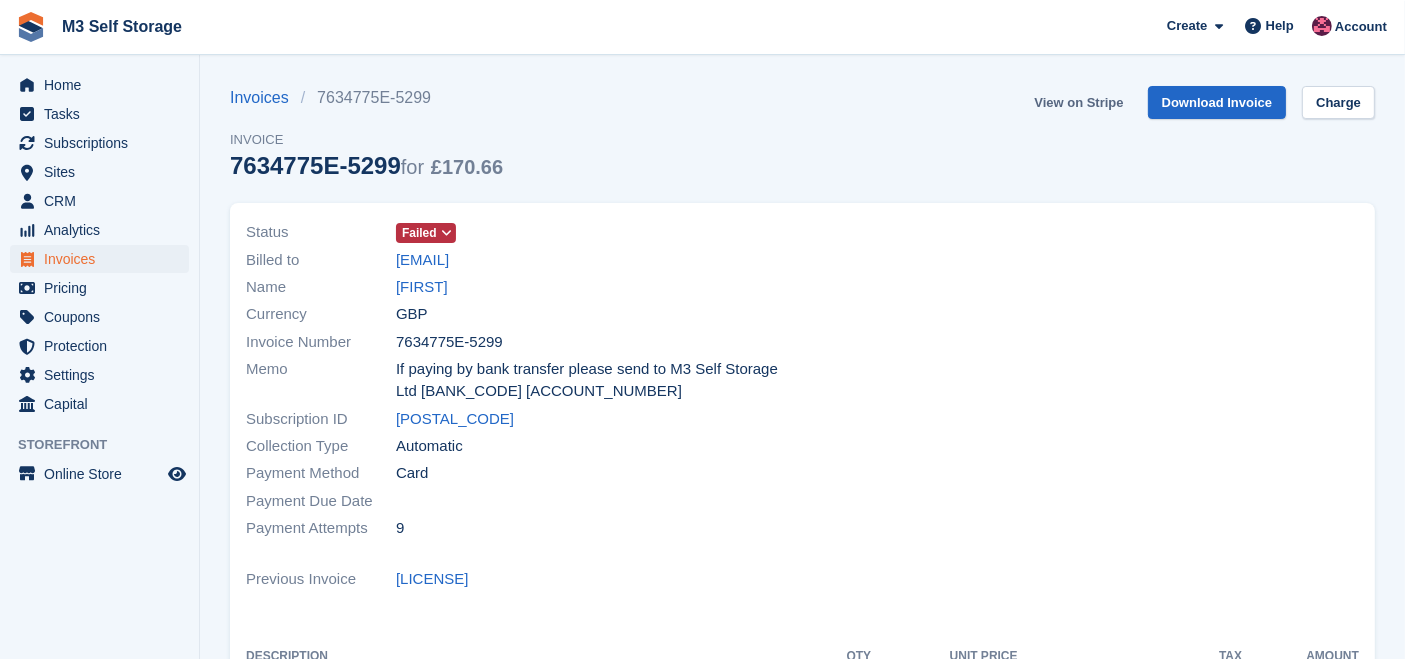 click on "View on Stripe" at bounding box center [1078, 102] 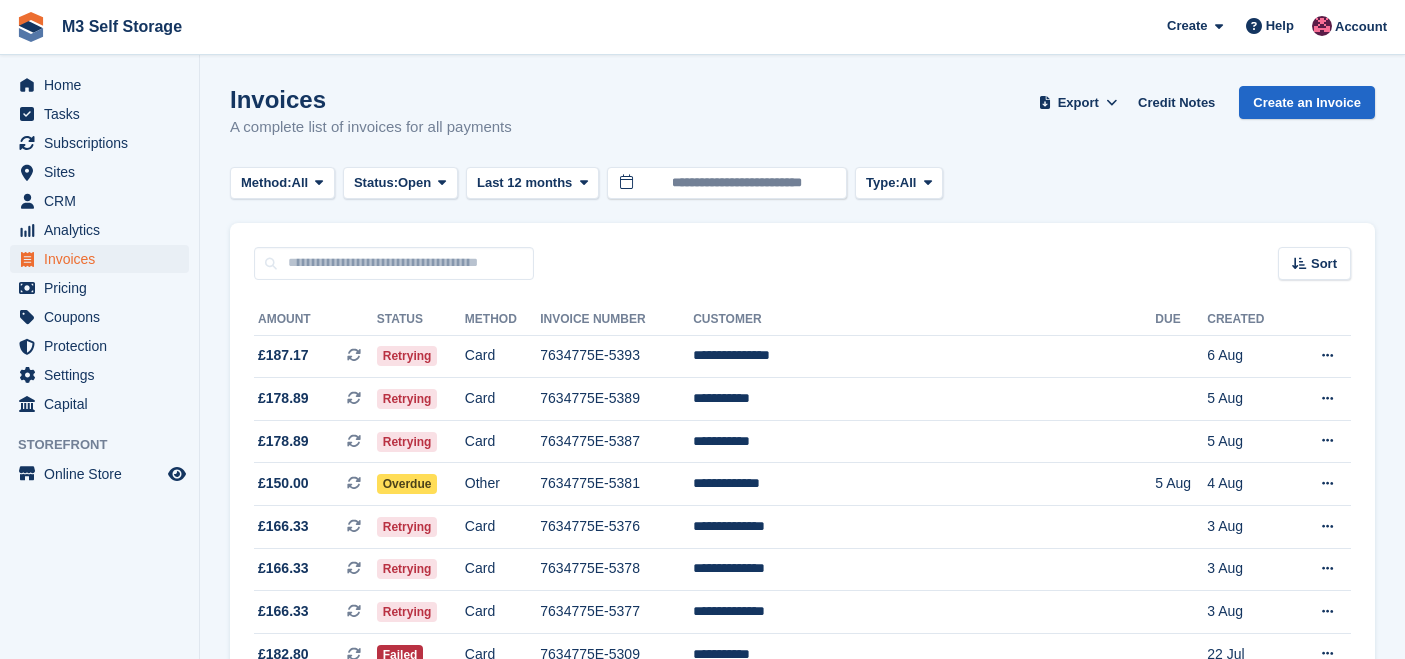 scroll, scrollTop: 328, scrollLeft: 0, axis: vertical 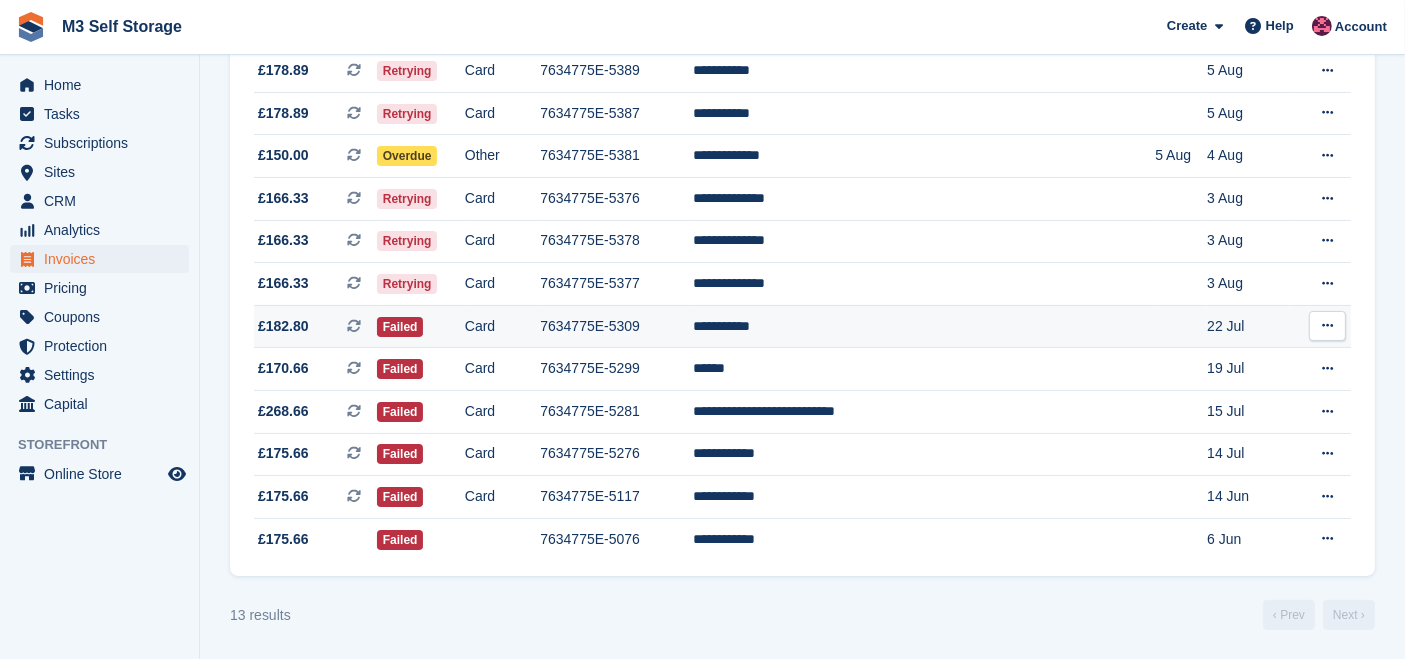 click on "**********" at bounding box center [924, 326] 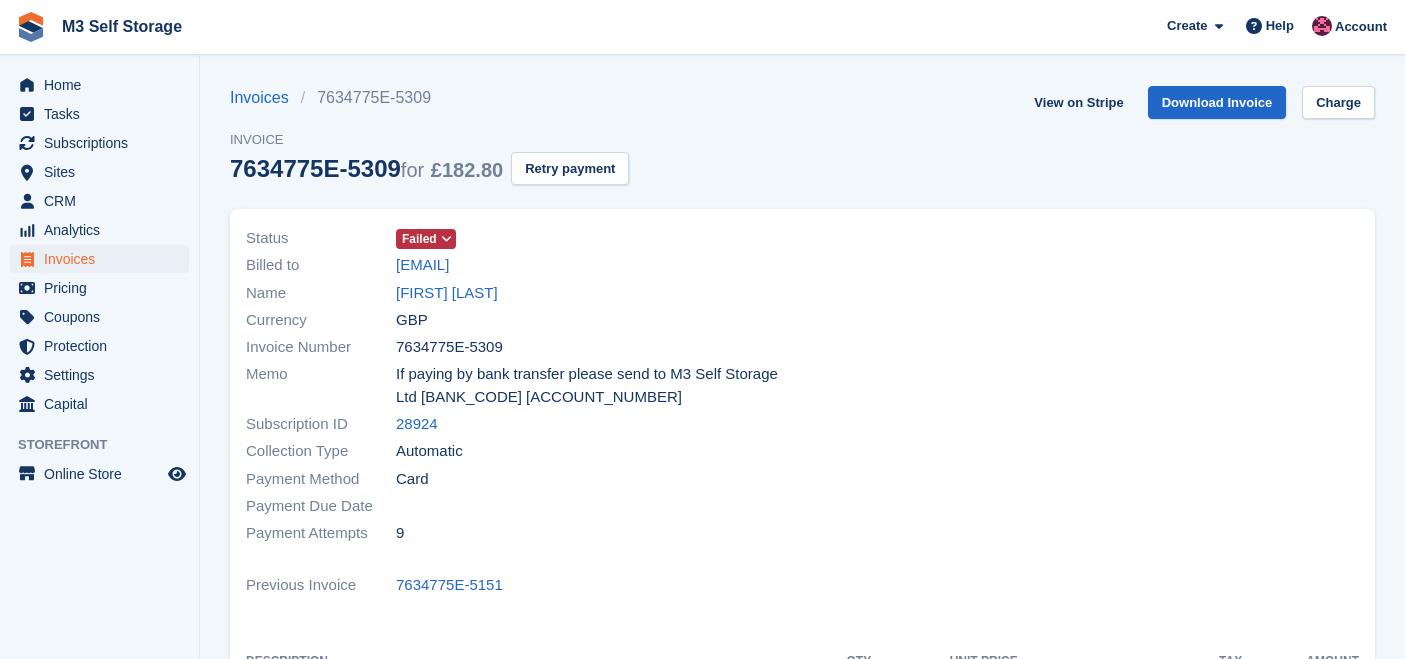 scroll, scrollTop: 0, scrollLeft: 0, axis: both 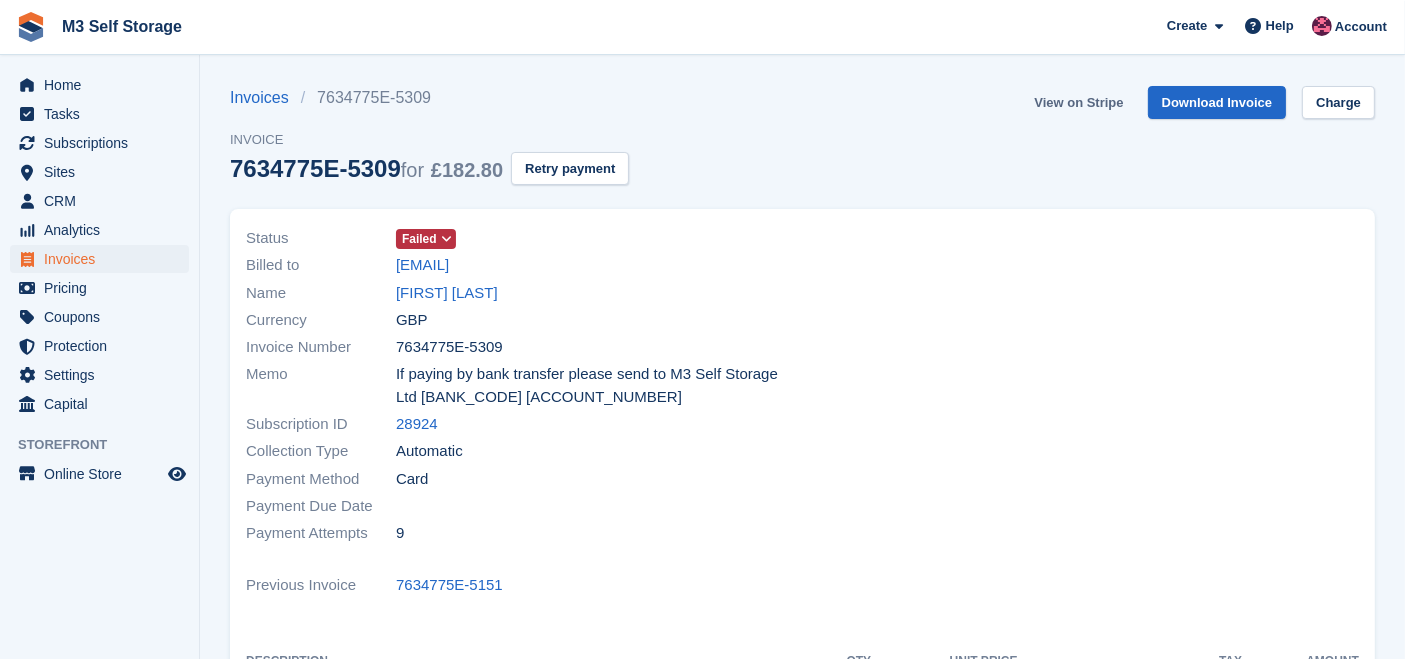 click on "View on Stripe" at bounding box center (1078, 102) 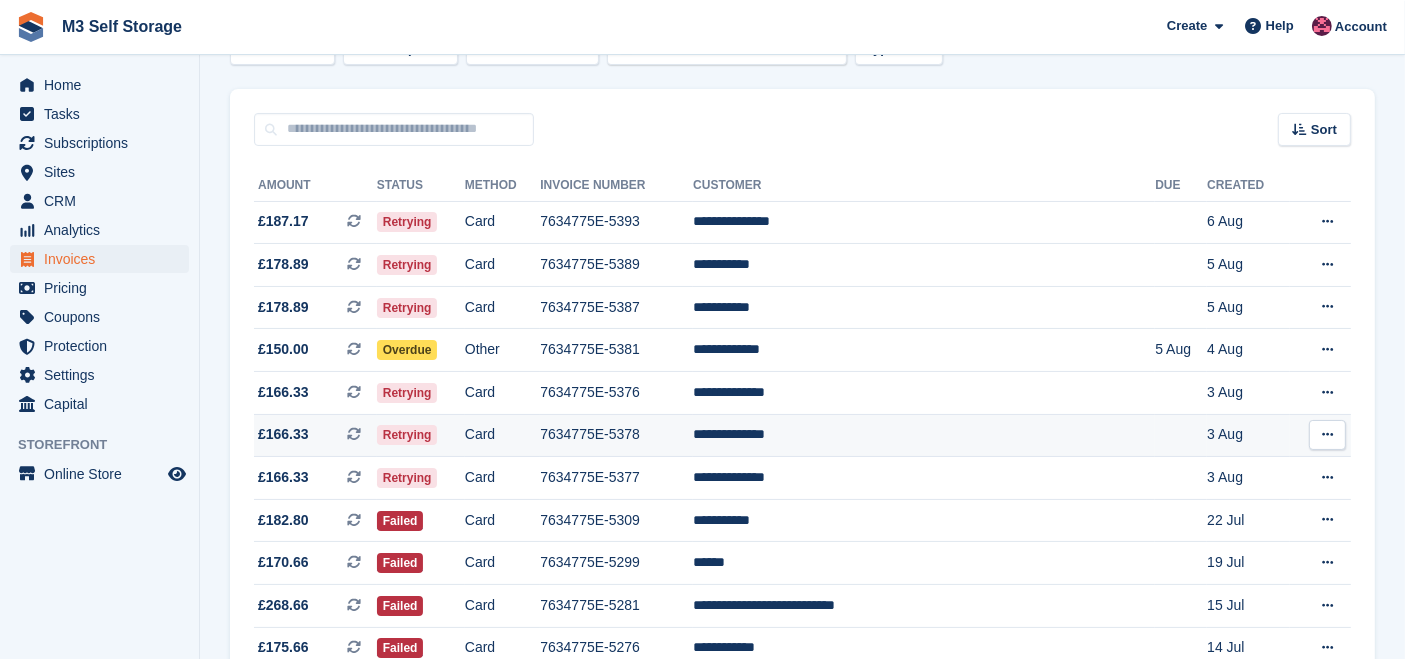 scroll, scrollTop: 105, scrollLeft: 0, axis: vertical 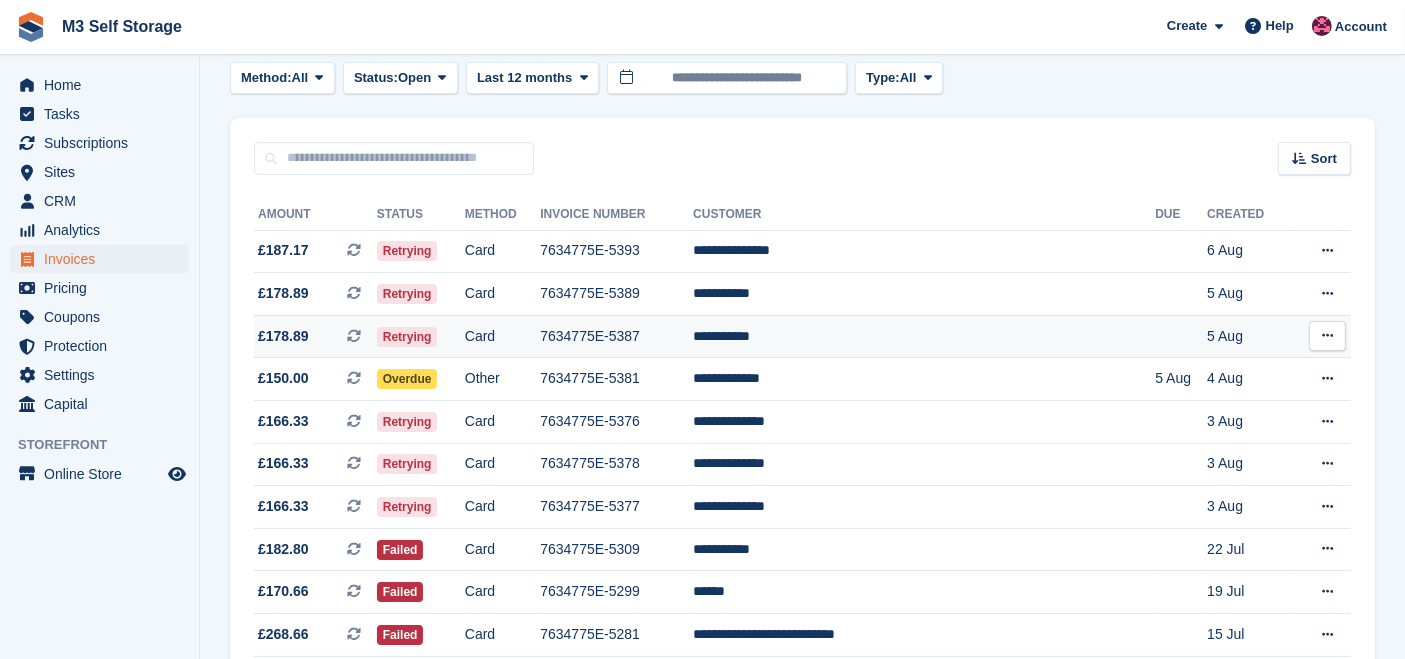 click on "**********" at bounding box center (924, 336) 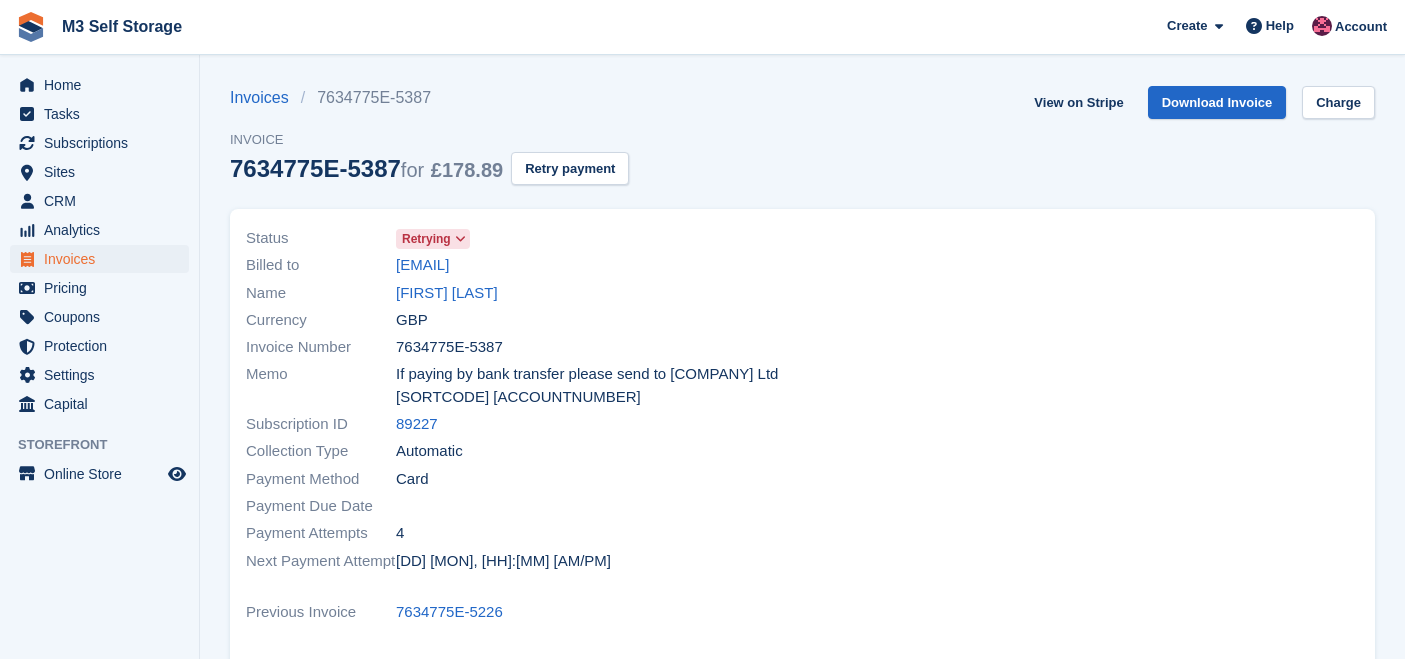 scroll, scrollTop: 0, scrollLeft: 0, axis: both 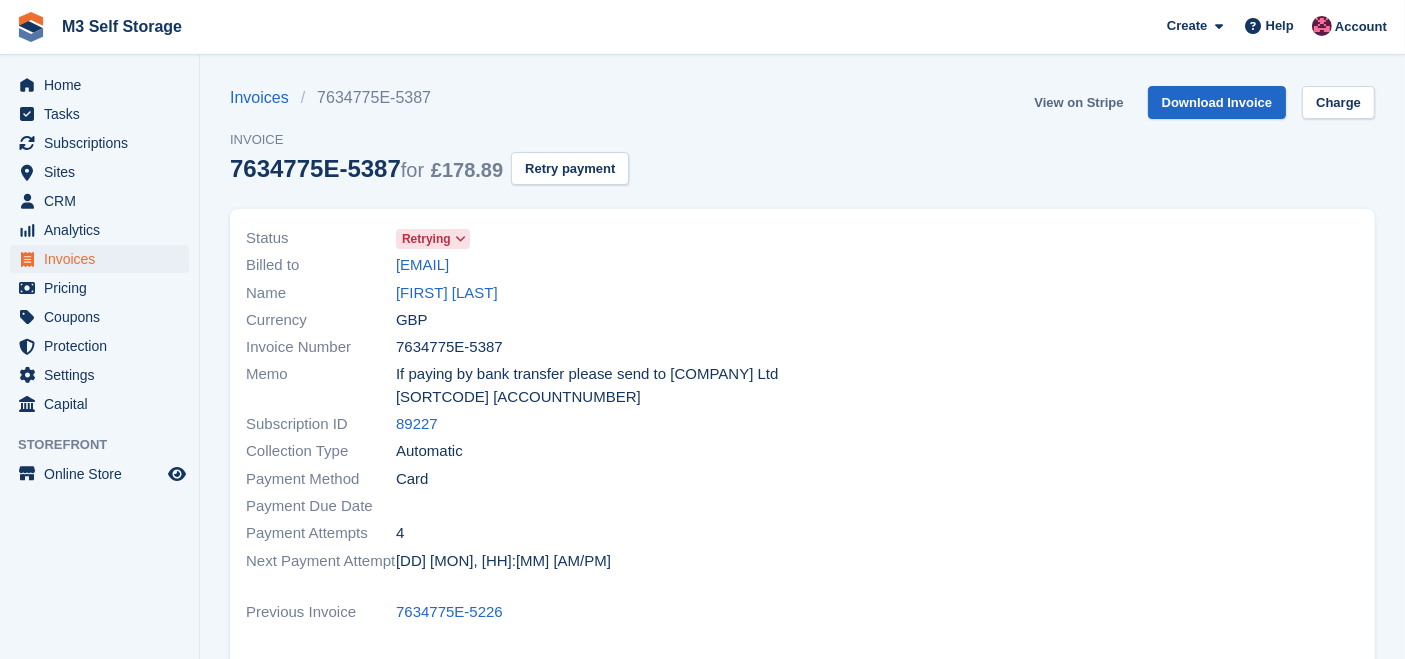 click on "View on Stripe" at bounding box center [1078, 102] 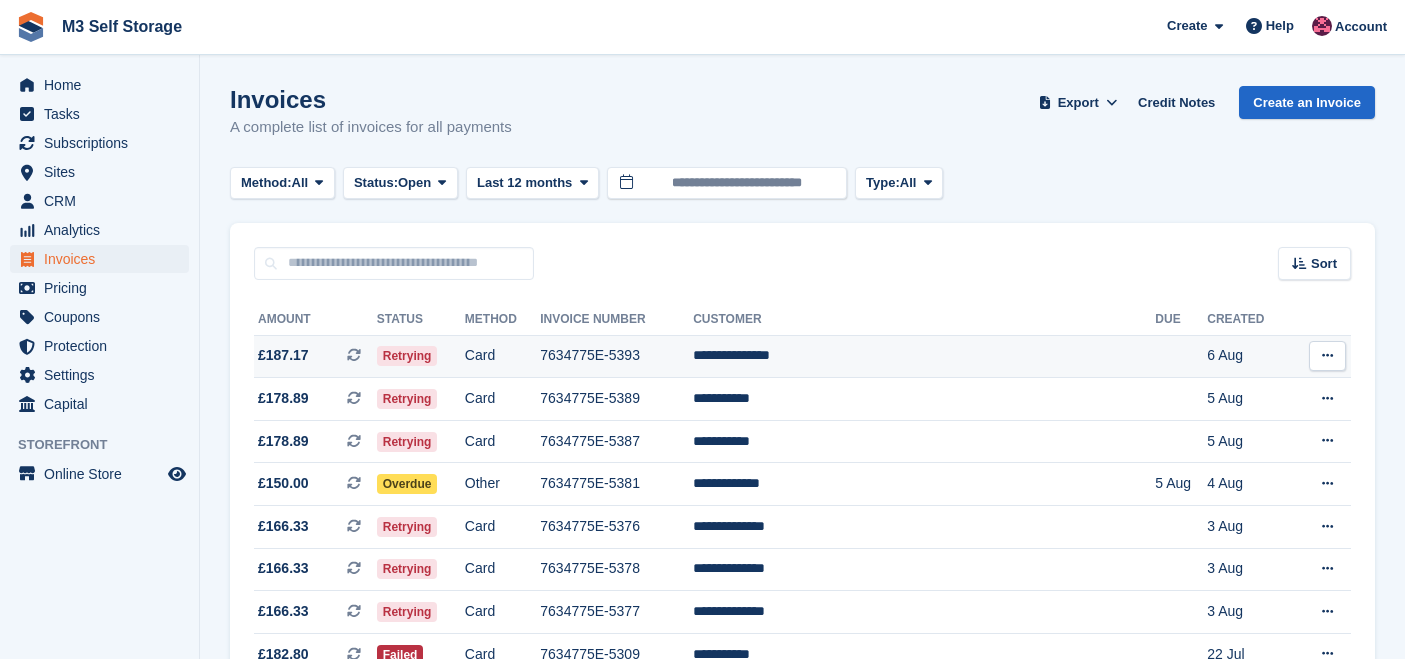 scroll, scrollTop: 105, scrollLeft: 0, axis: vertical 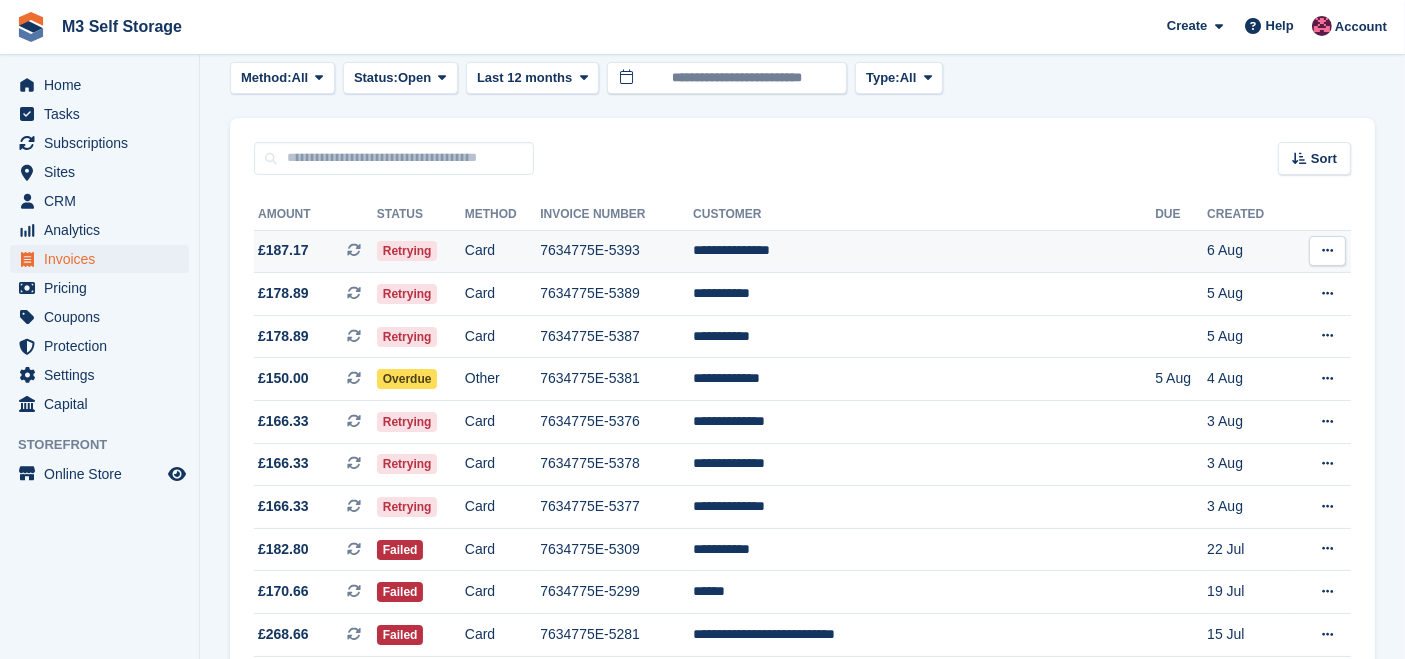click on "**********" at bounding box center [924, 251] 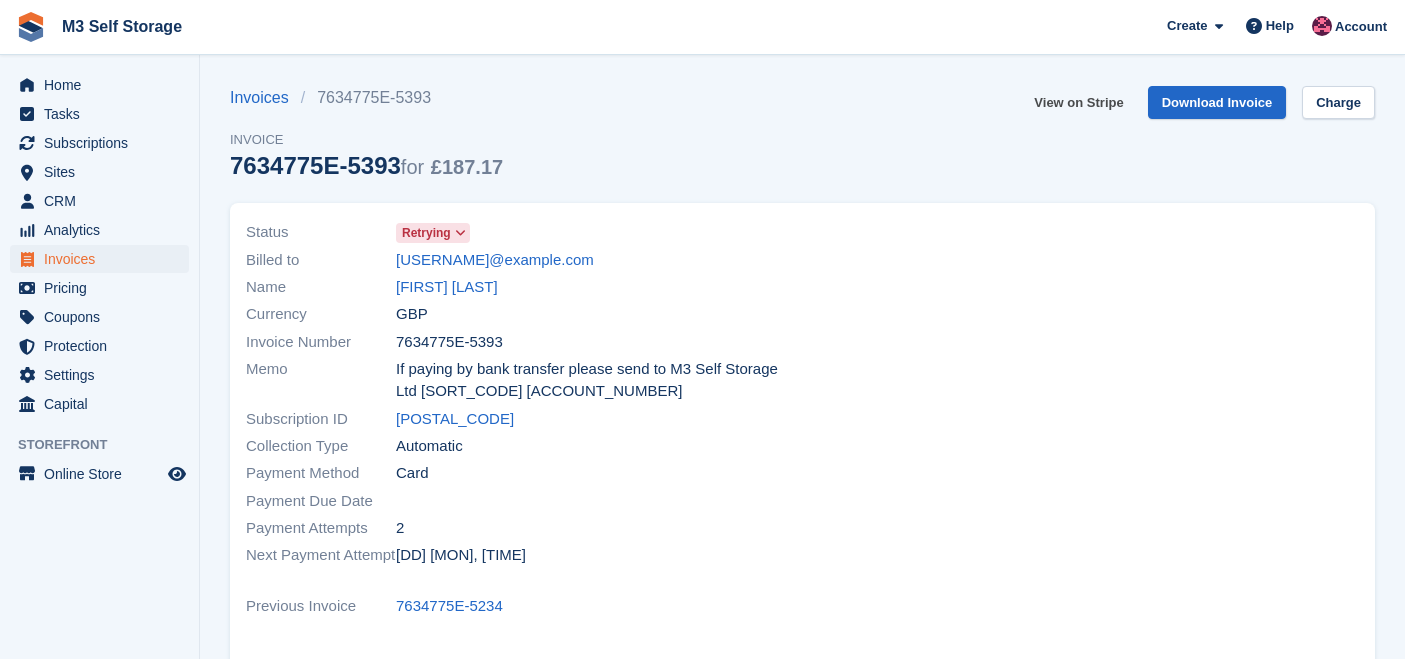 scroll, scrollTop: 0, scrollLeft: 0, axis: both 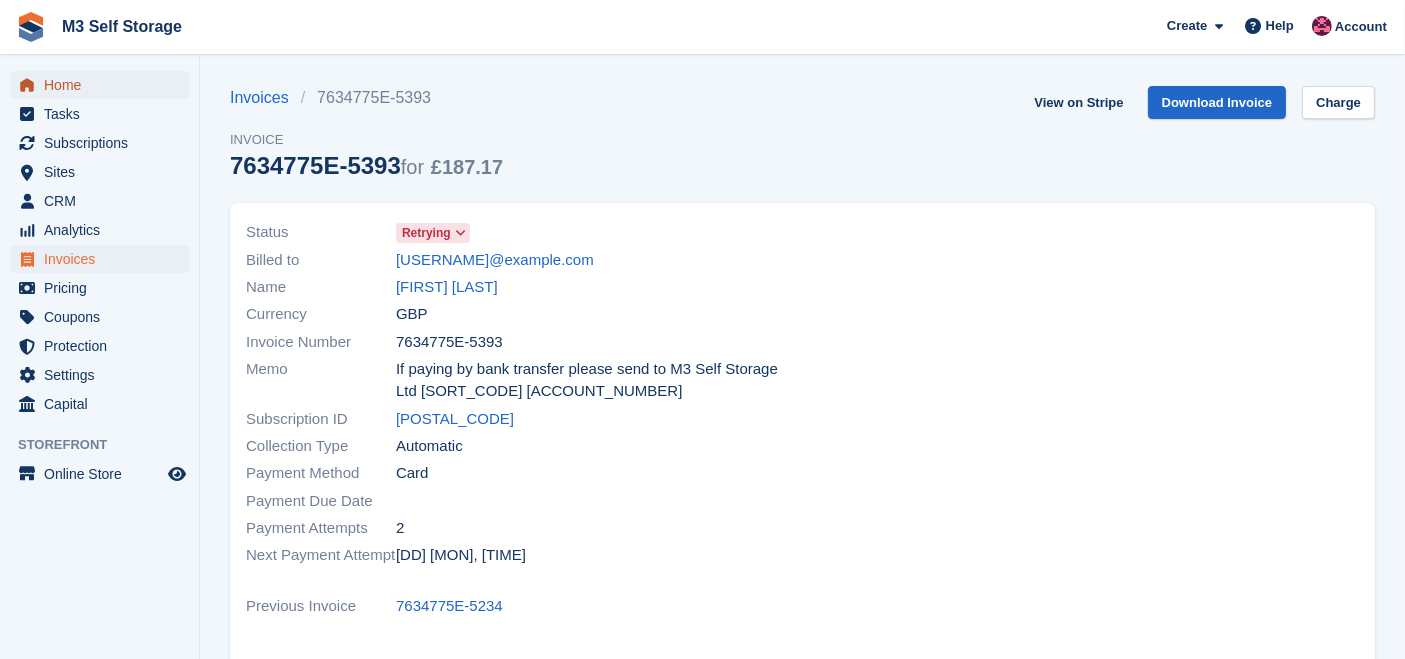 click on "Home" at bounding box center (104, 85) 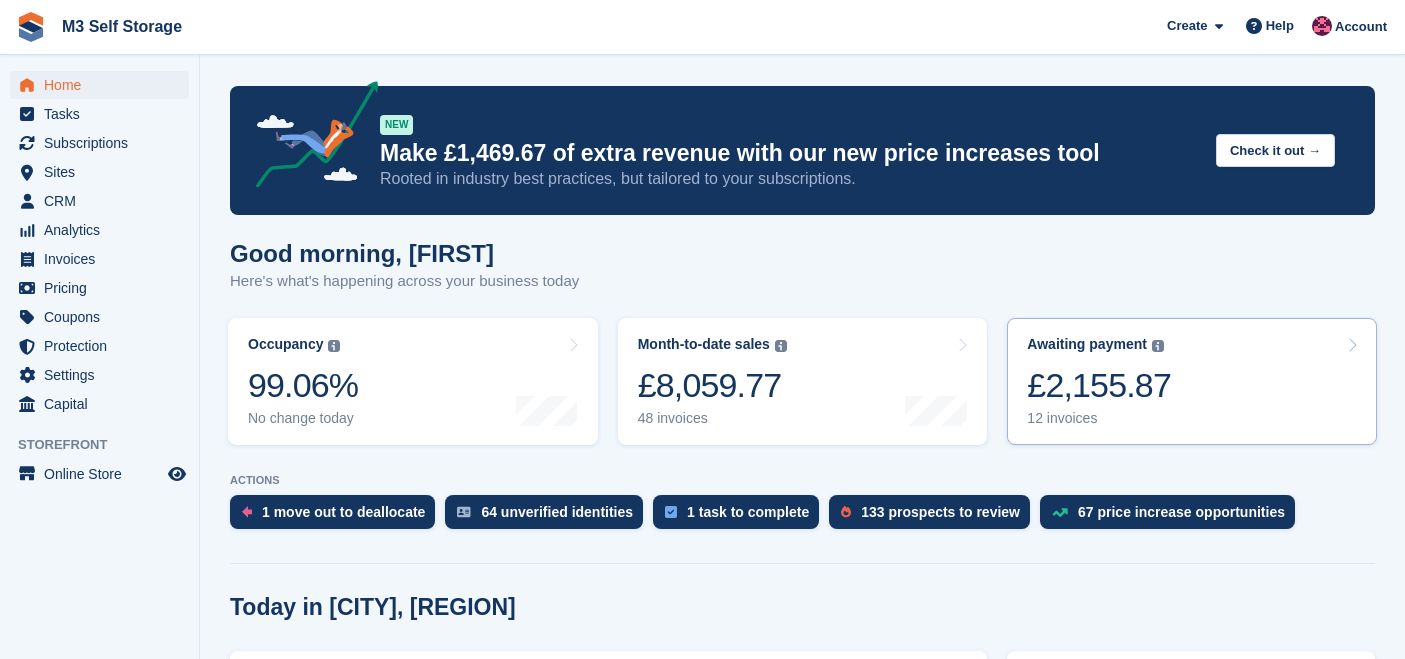 scroll, scrollTop: 0, scrollLeft: 0, axis: both 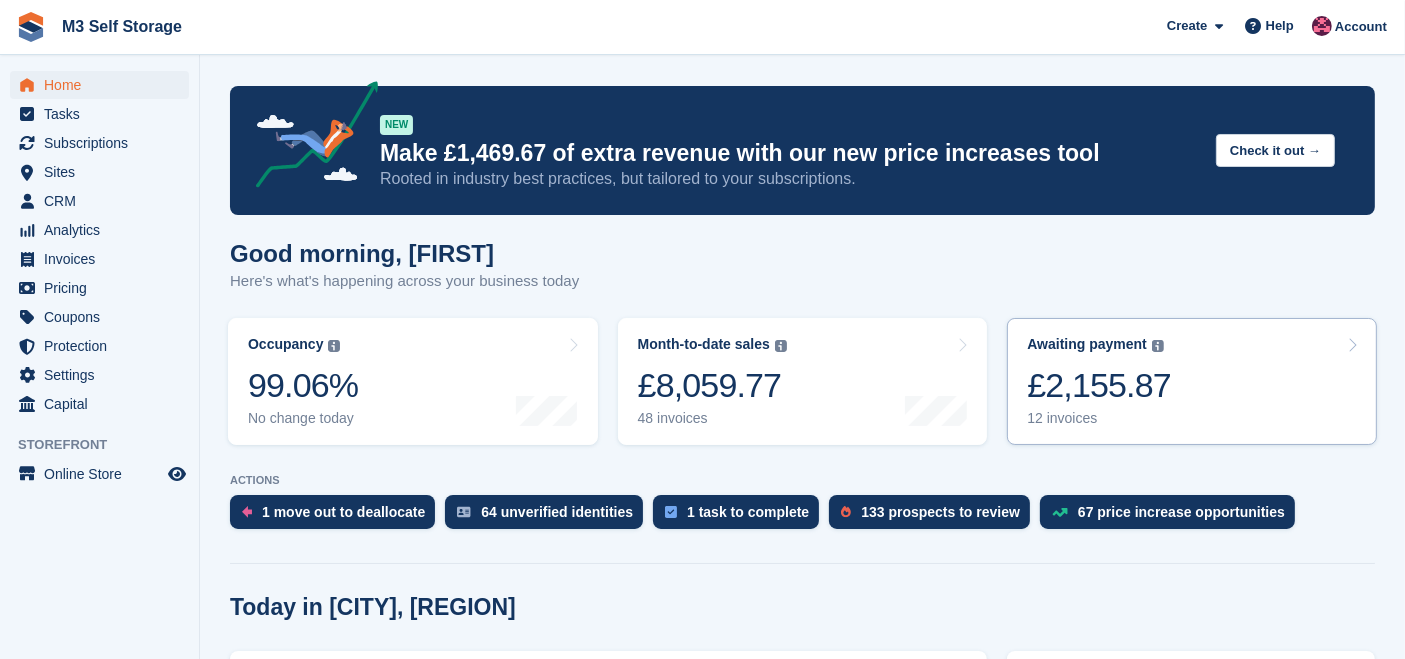 click on "Awaiting payment
The total outstanding balance on all open invoices.
£2,155.87
12 invoices" at bounding box center [1192, 381] 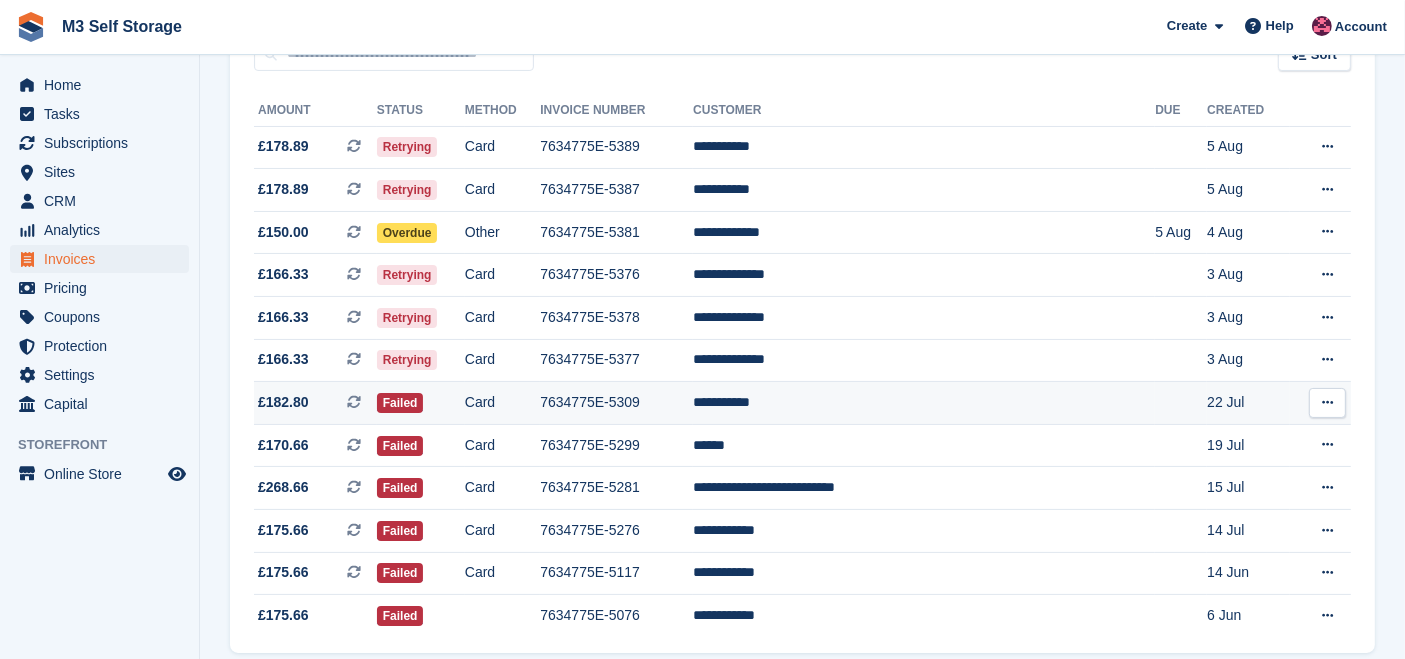 scroll, scrollTop: 174, scrollLeft: 0, axis: vertical 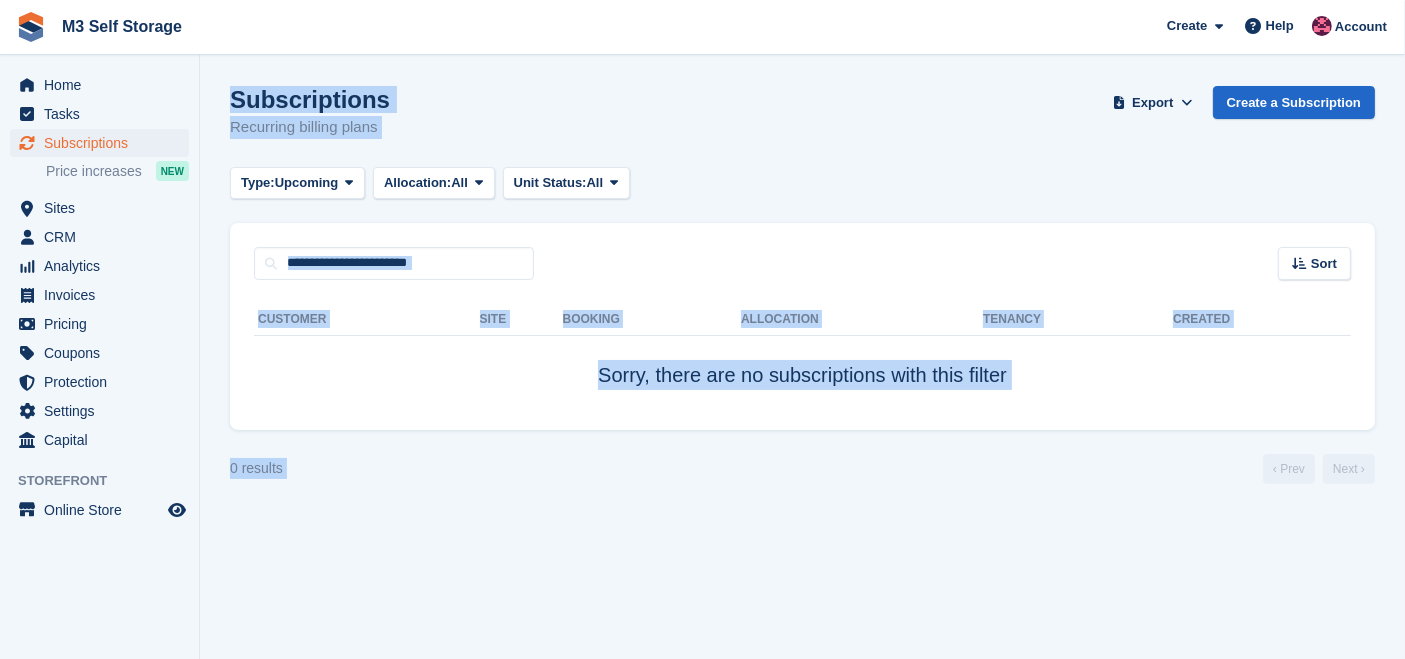 drag, startPoint x: 211, startPoint y: 67, endPoint x: 1398, endPoint y: 566, distance: 1287.6218 